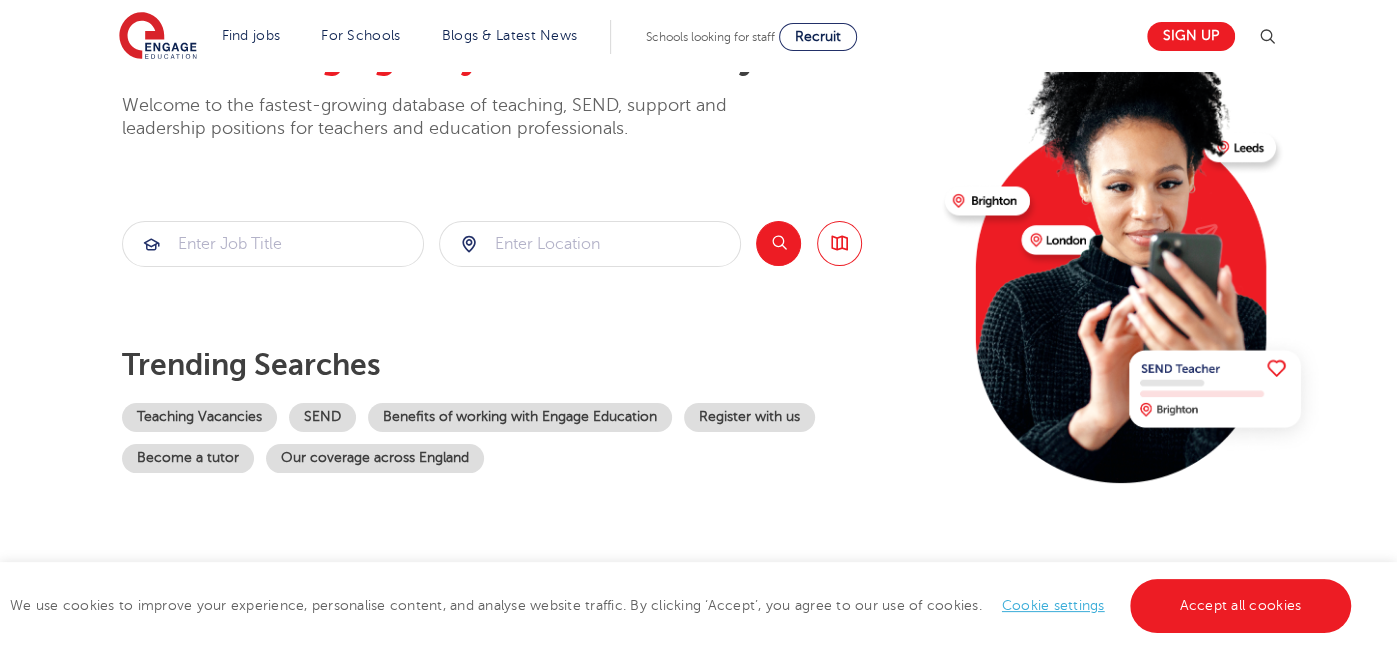 scroll, scrollTop: 119, scrollLeft: 0, axis: vertical 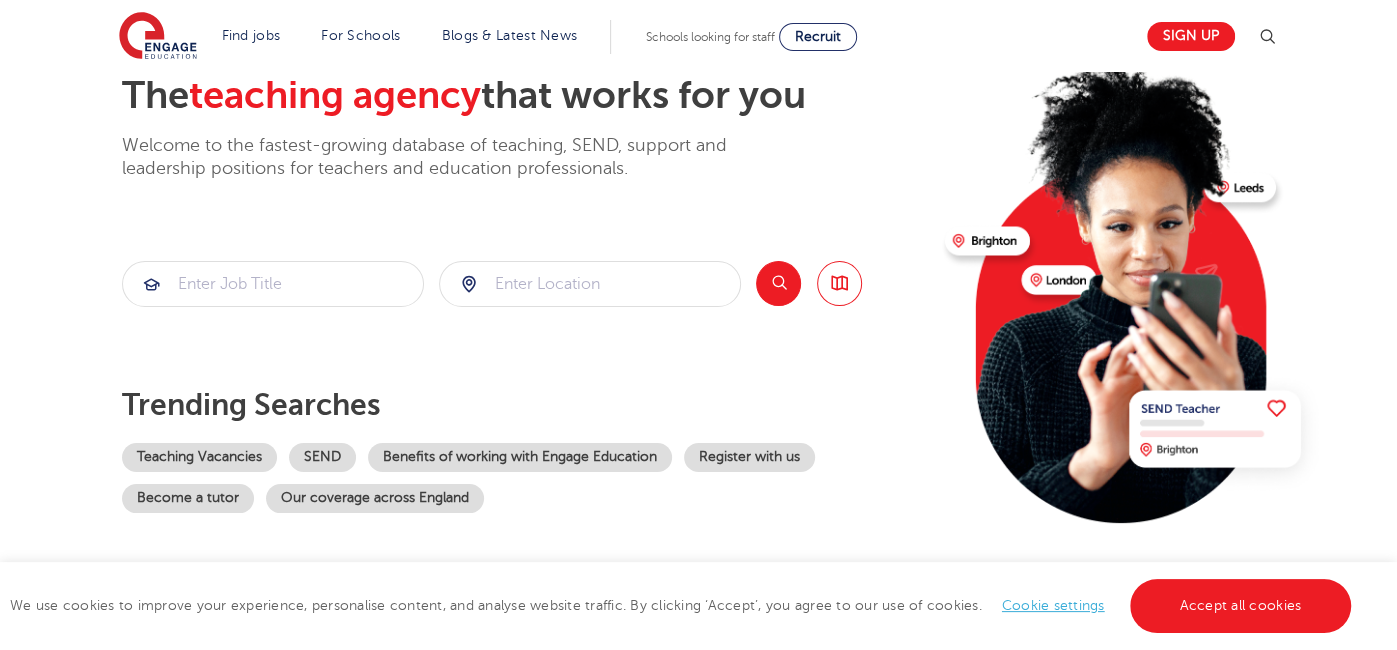 click on "The  teaching agency  that works for you Welcome to the fastest-growing database of teaching, SEND, support and leadership positions for teachers and education professionals.
Search
Browse all Jobs Trending searches
Teaching Vacancies SEND Benefits of working with Engage Education Register with us  Become a tutor  Our coverage across England" at bounding box center (525, 315) 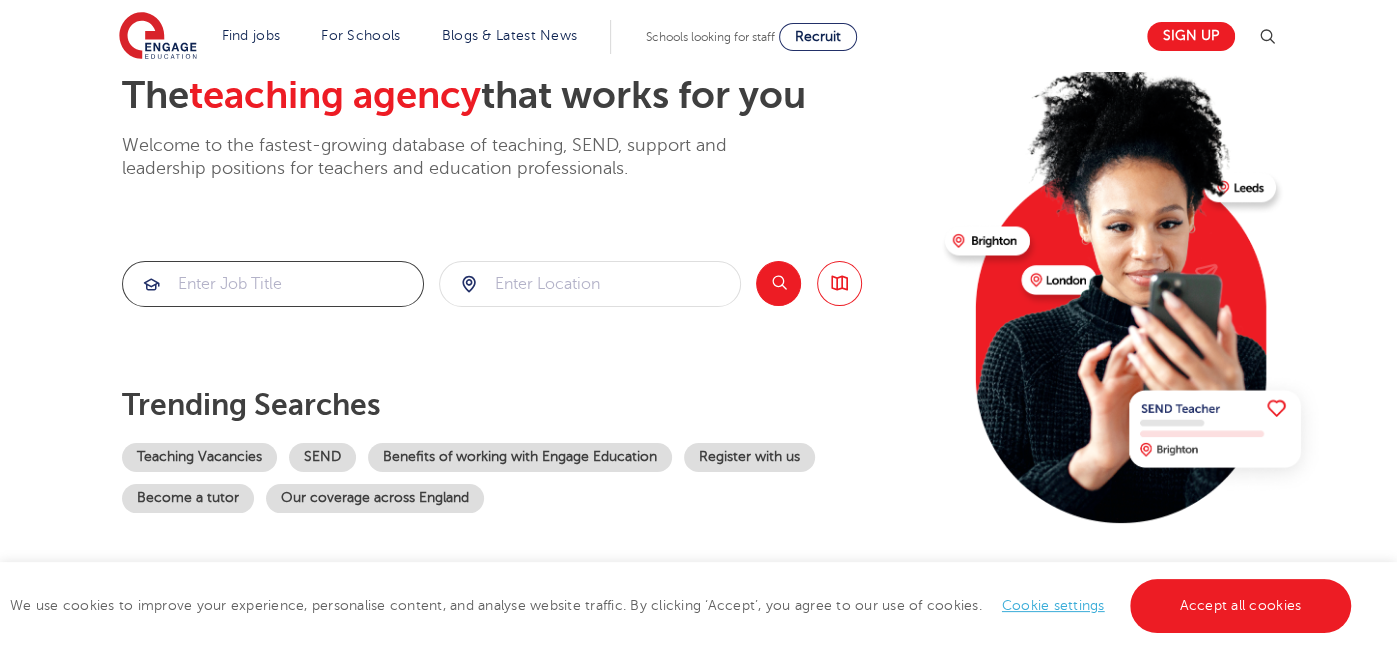click at bounding box center (273, 284) 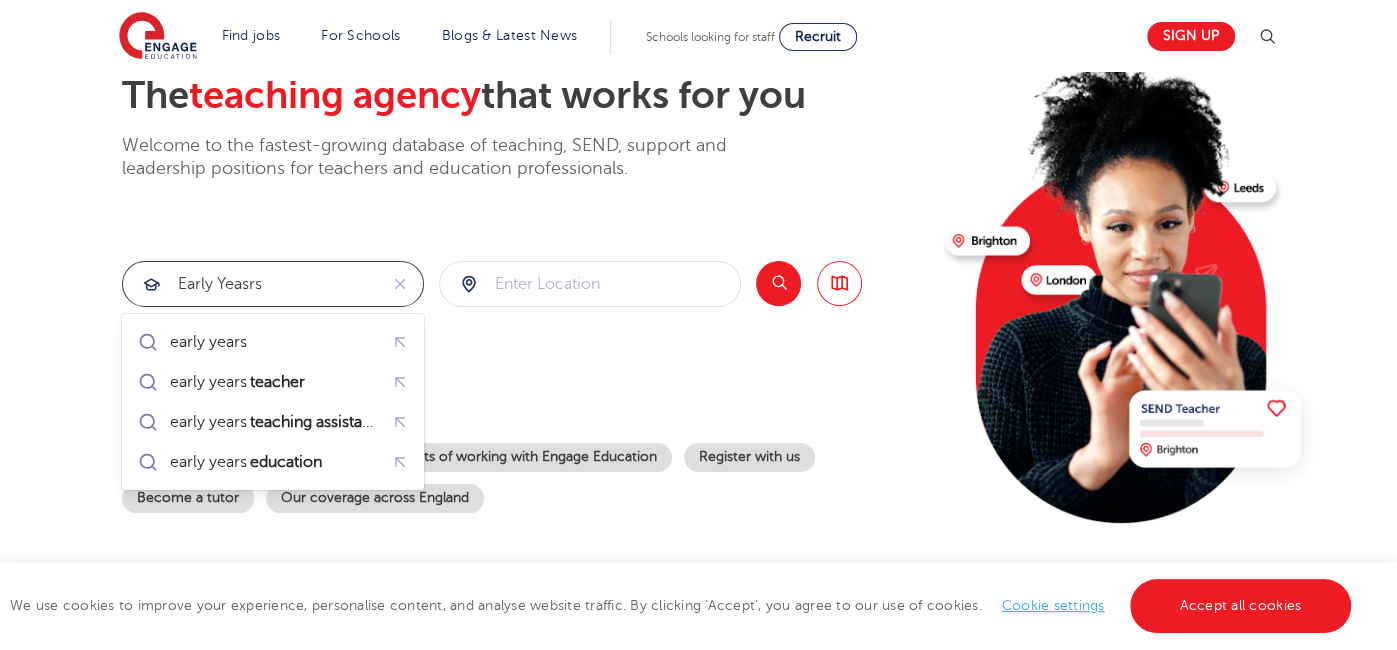 type on "early yeasrs" 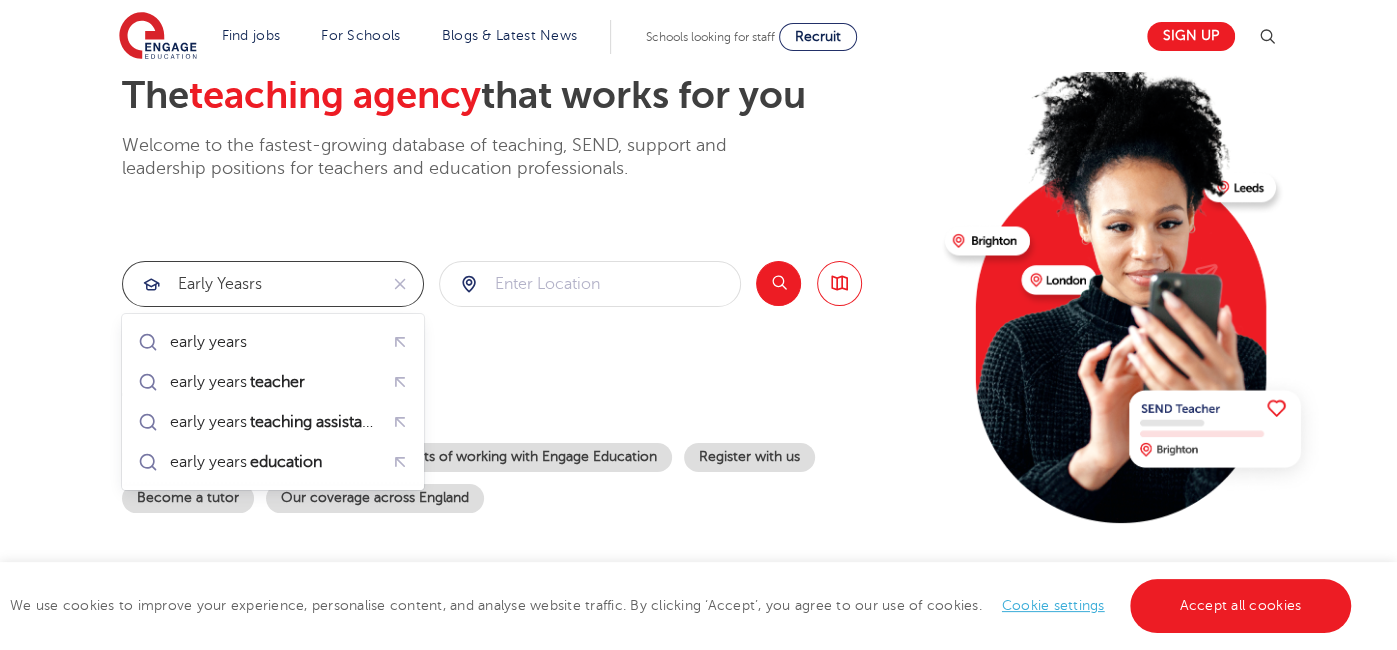 click at bounding box center [0, 0] 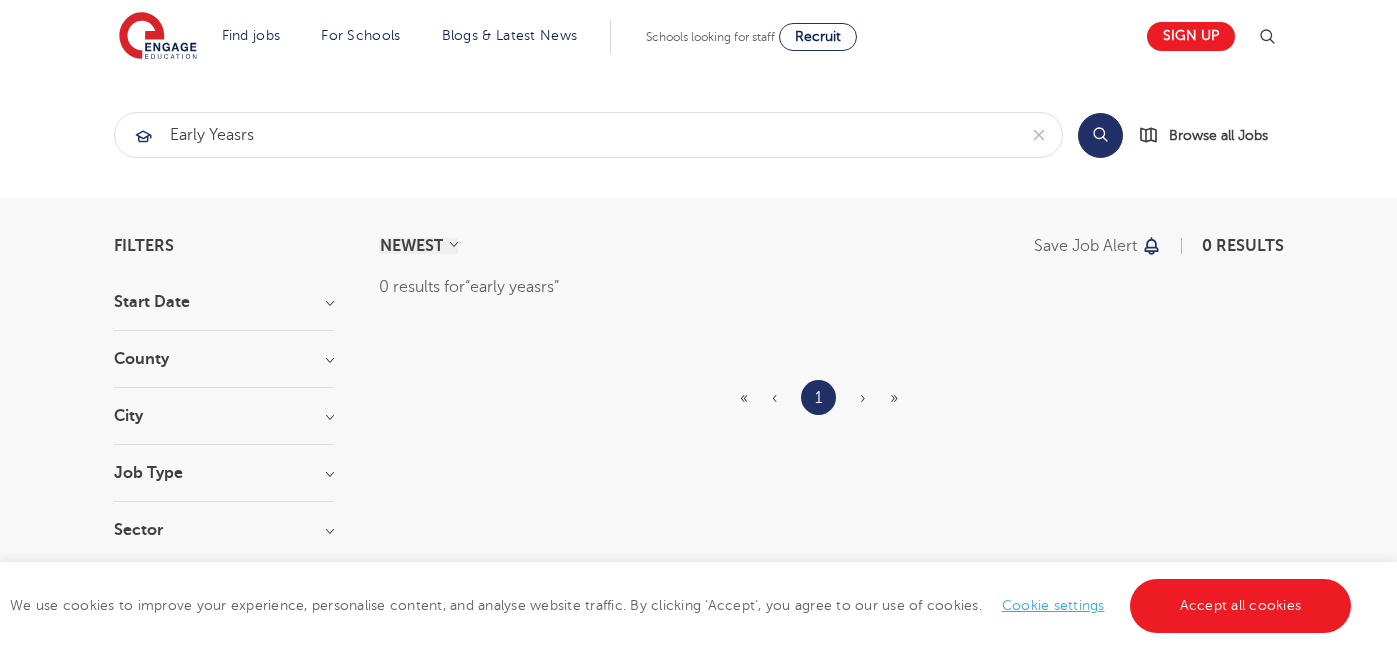 scroll, scrollTop: 0, scrollLeft: 0, axis: both 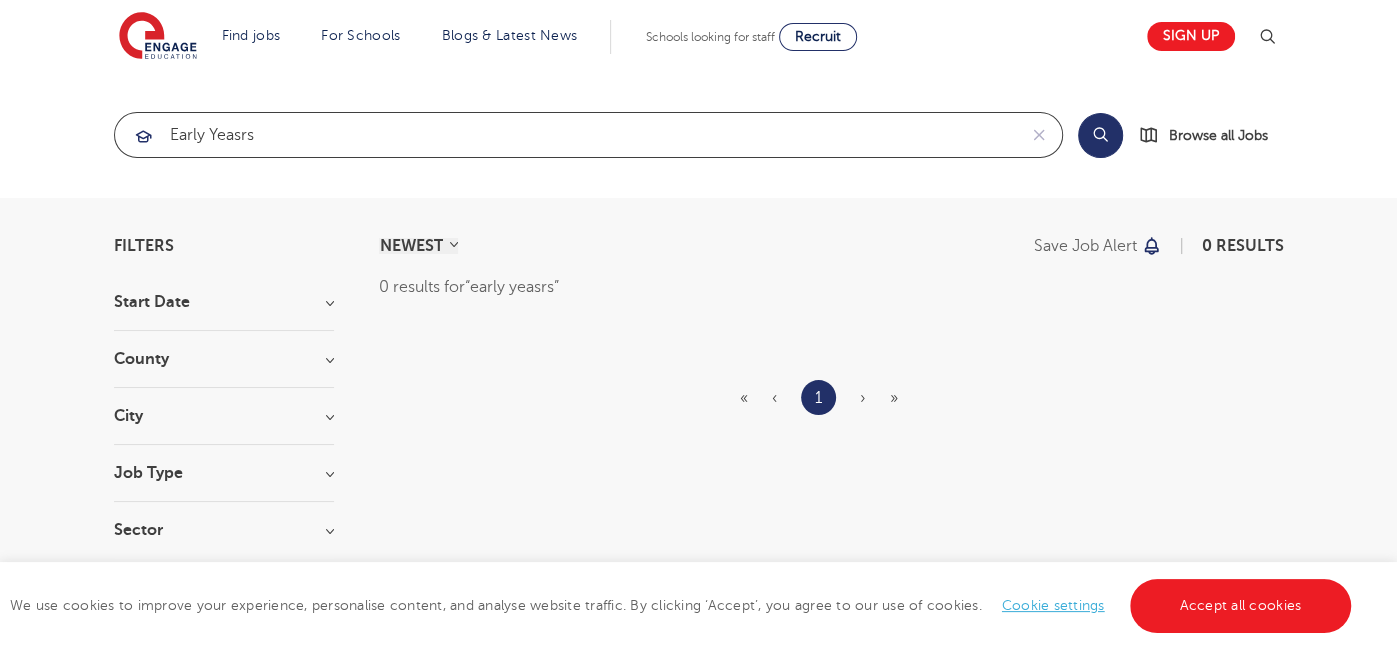 click on "early yeasrs" at bounding box center (565, 135) 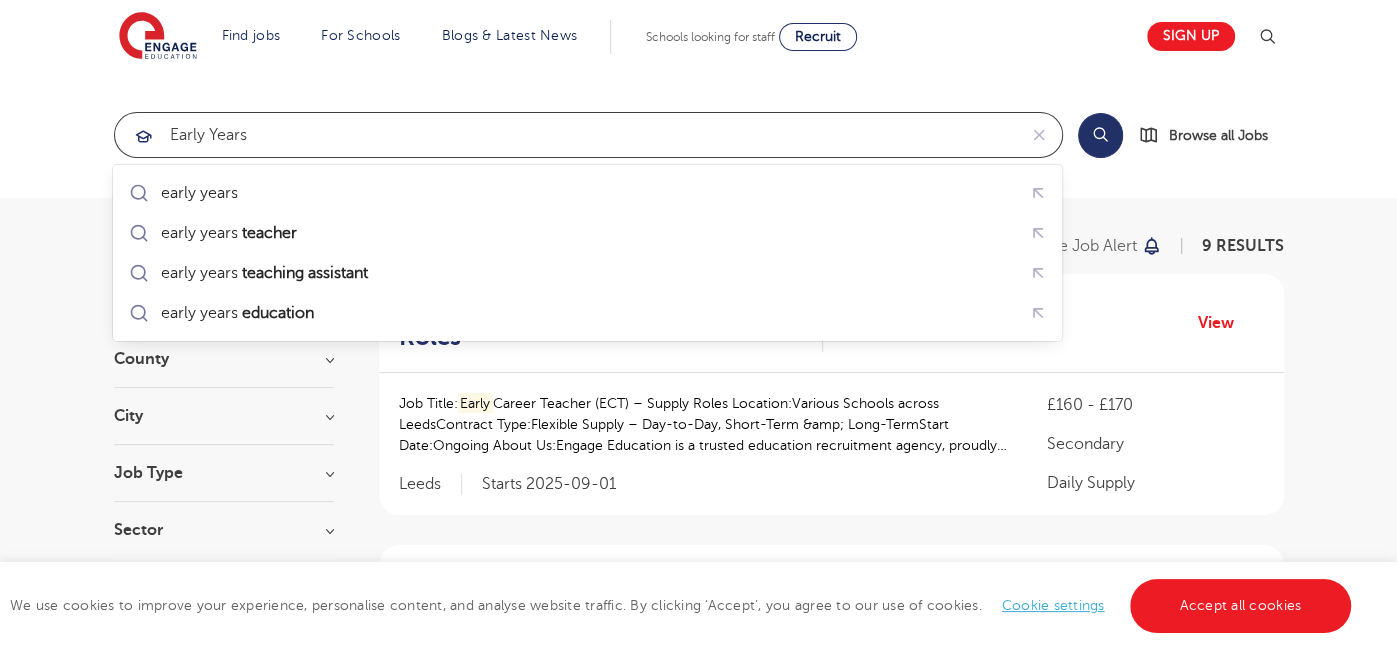 type on "early years" 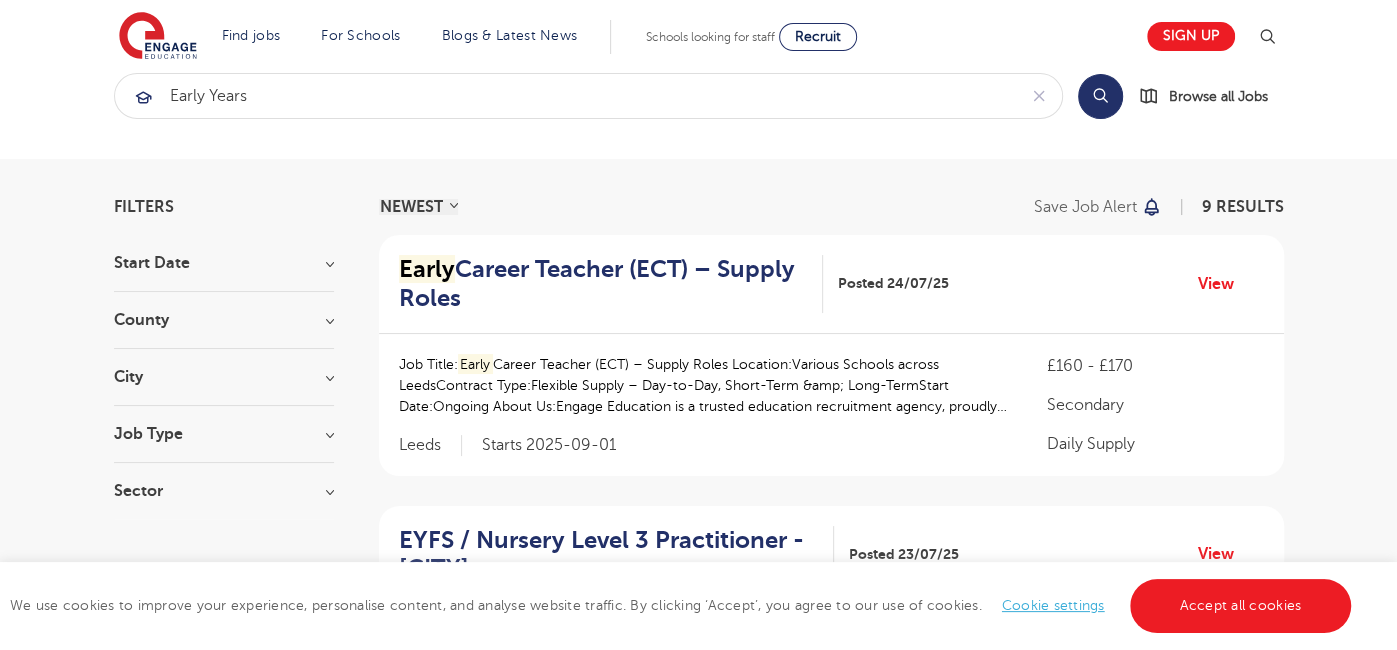 scroll, scrollTop: 0, scrollLeft: 0, axis: both 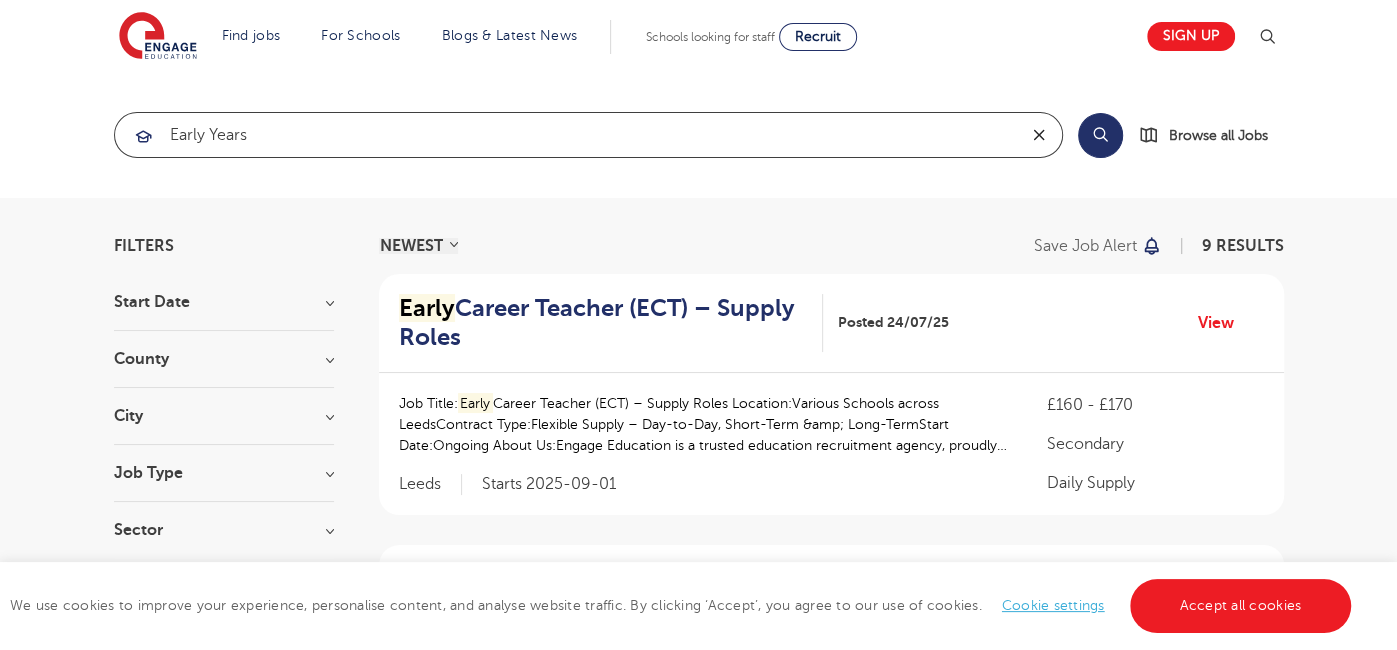click at bounding box center (1039, 135) 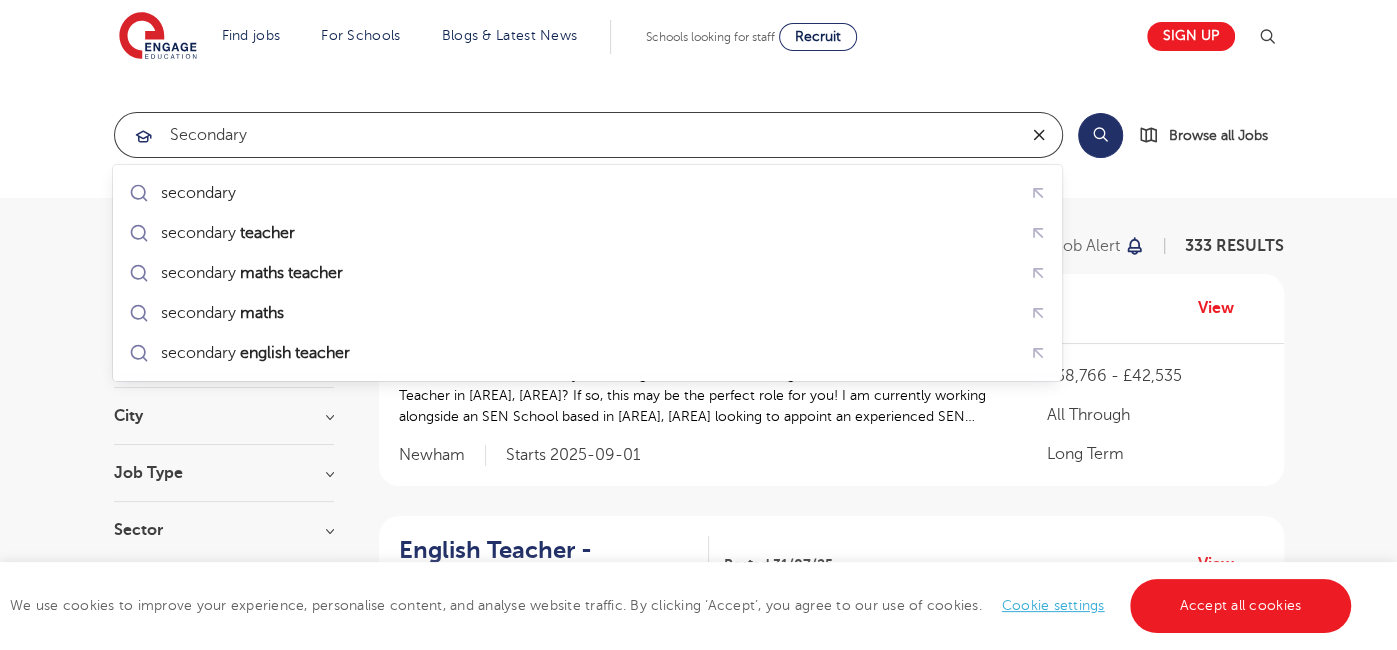 type on "secondary" 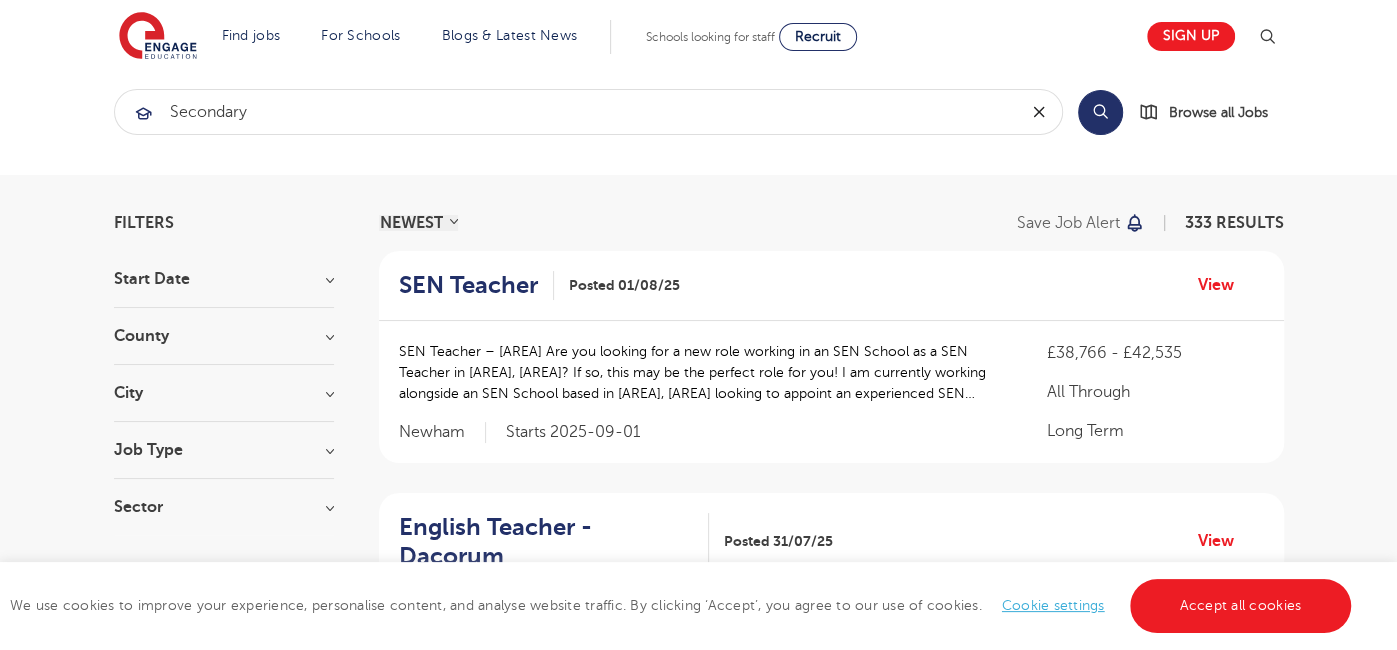 scroll, scrollTop: 0, scrollLeft: 0, axis: both 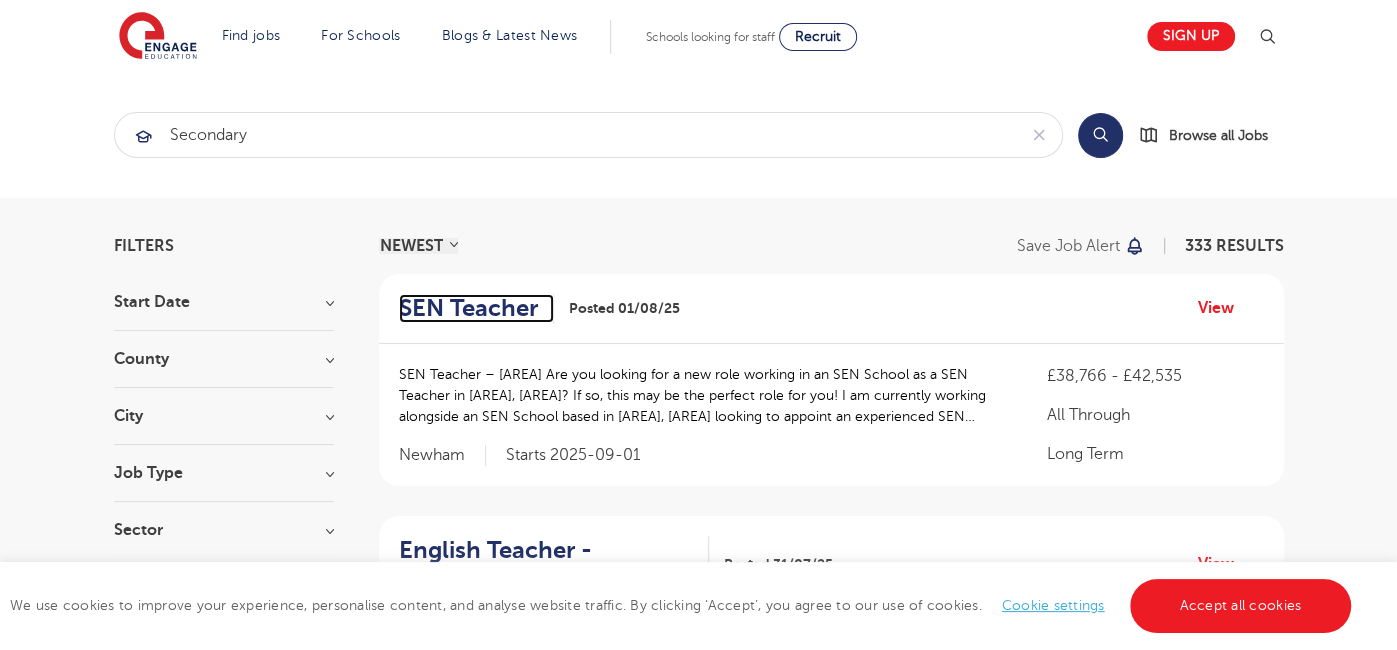 click on "SEN Teacher" at bounding box center (468, 308) 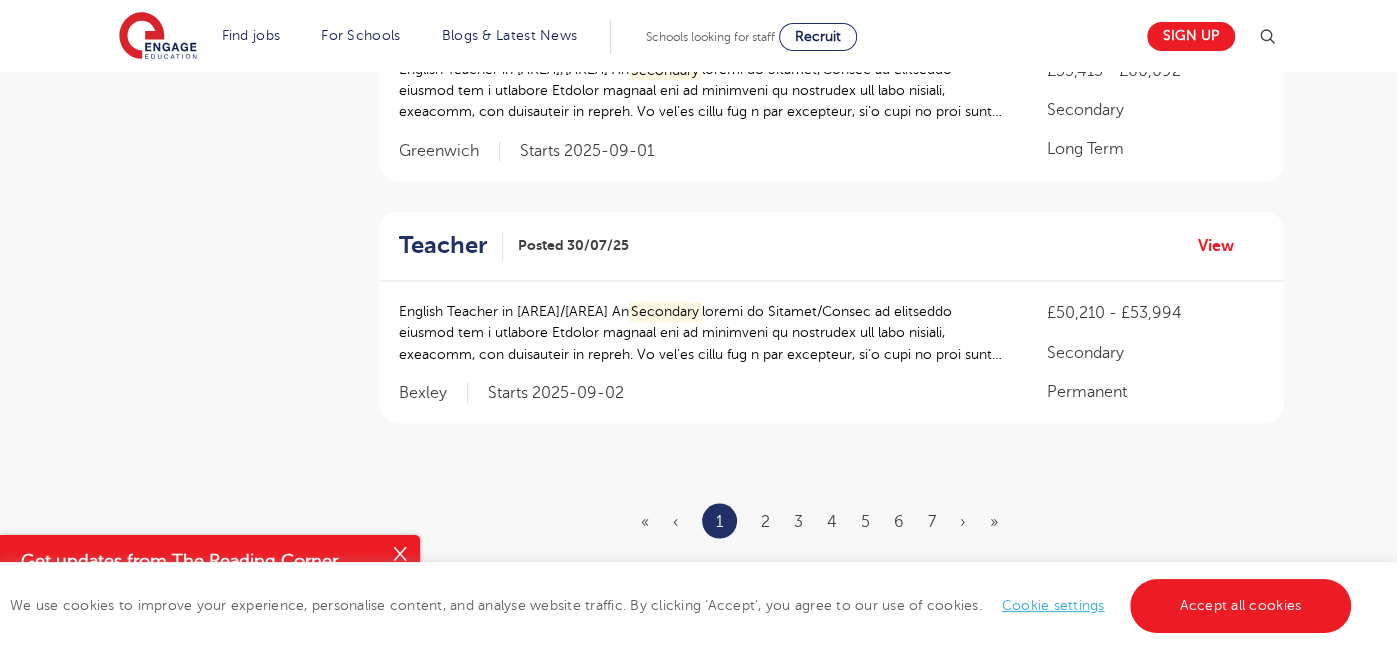 scroll, scrollTop: 2279, scrollLeft: 0, axis: vertical 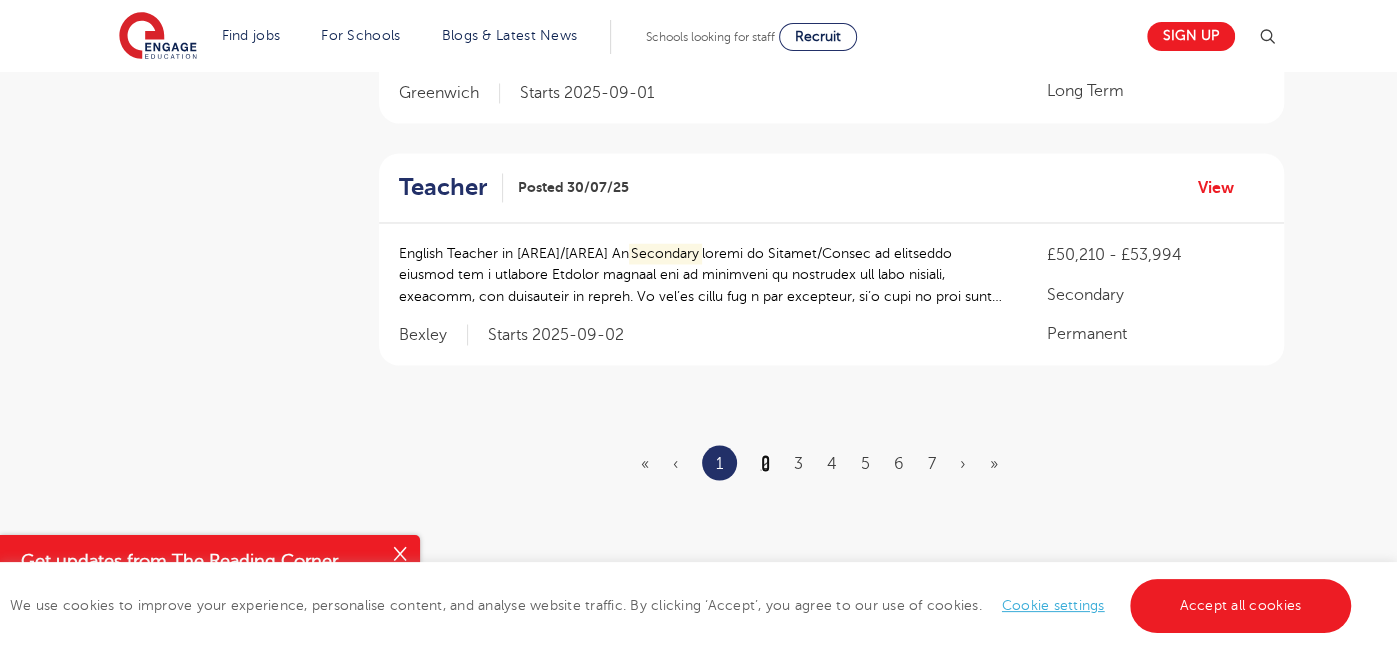 click on "2" at bounding box center (765, 463) 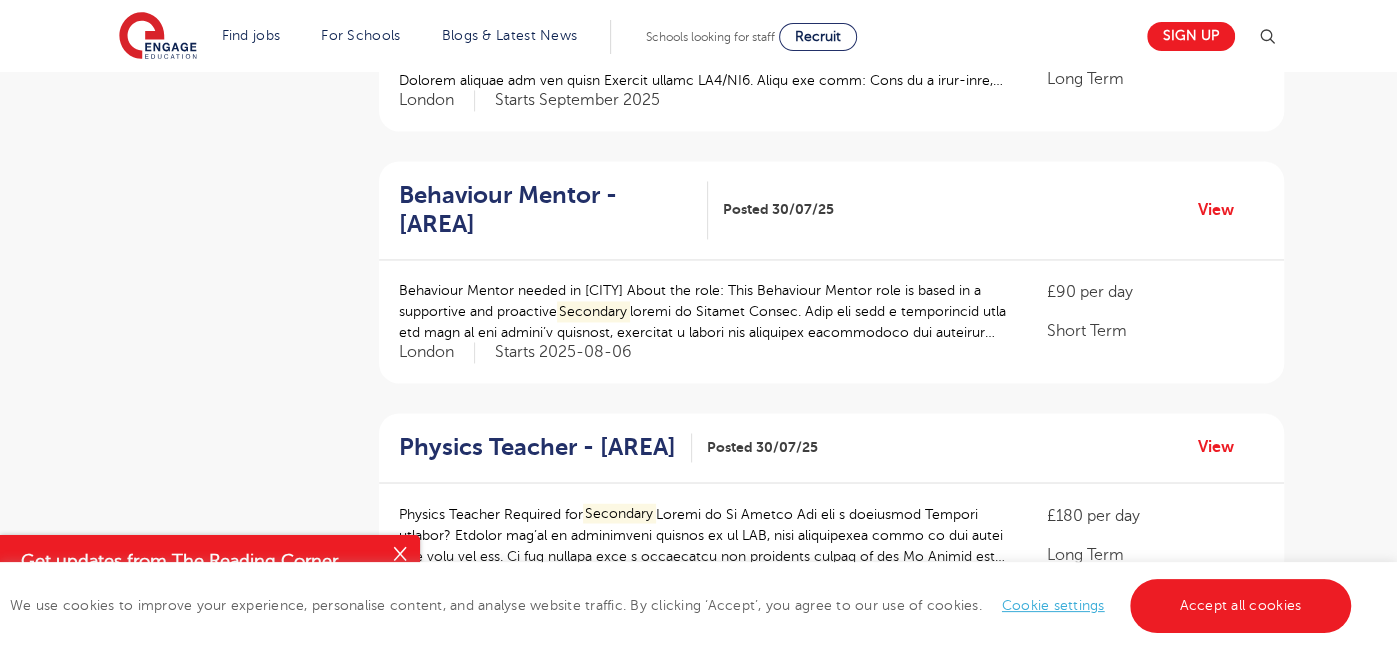 scroll, scrollTop: 2119, scrollLeft: 0, axis: vertical 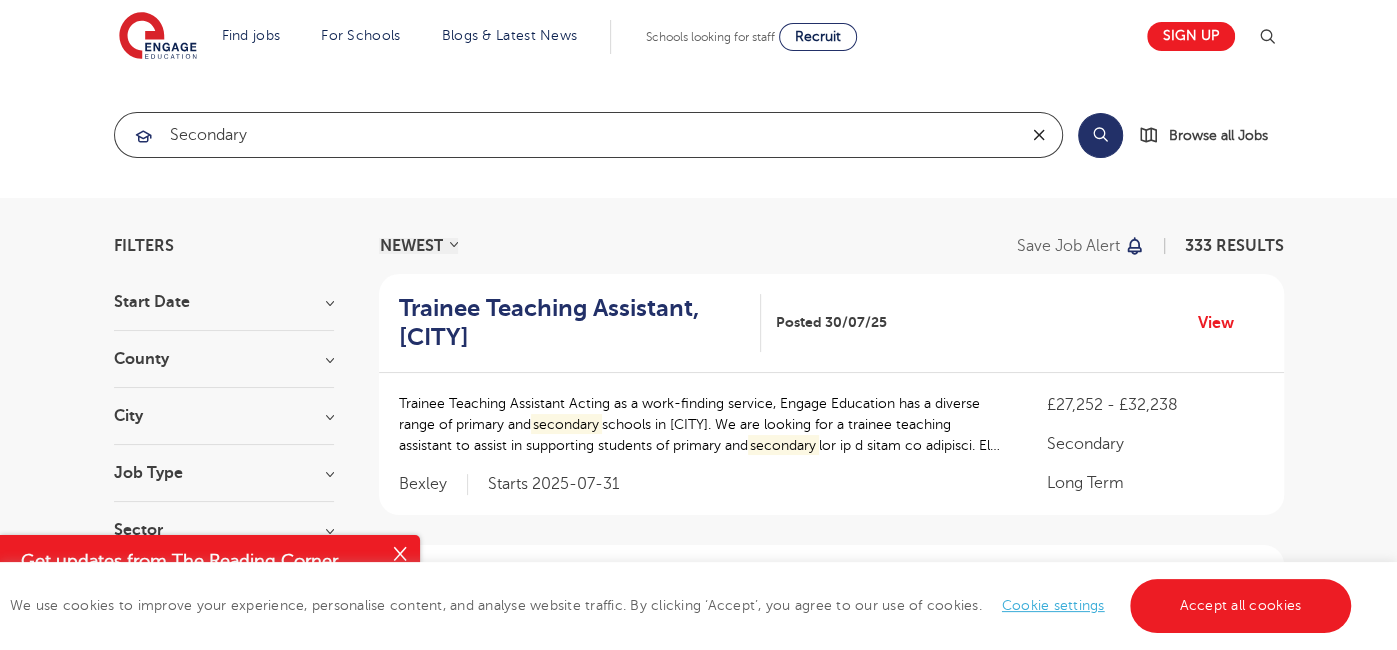 click 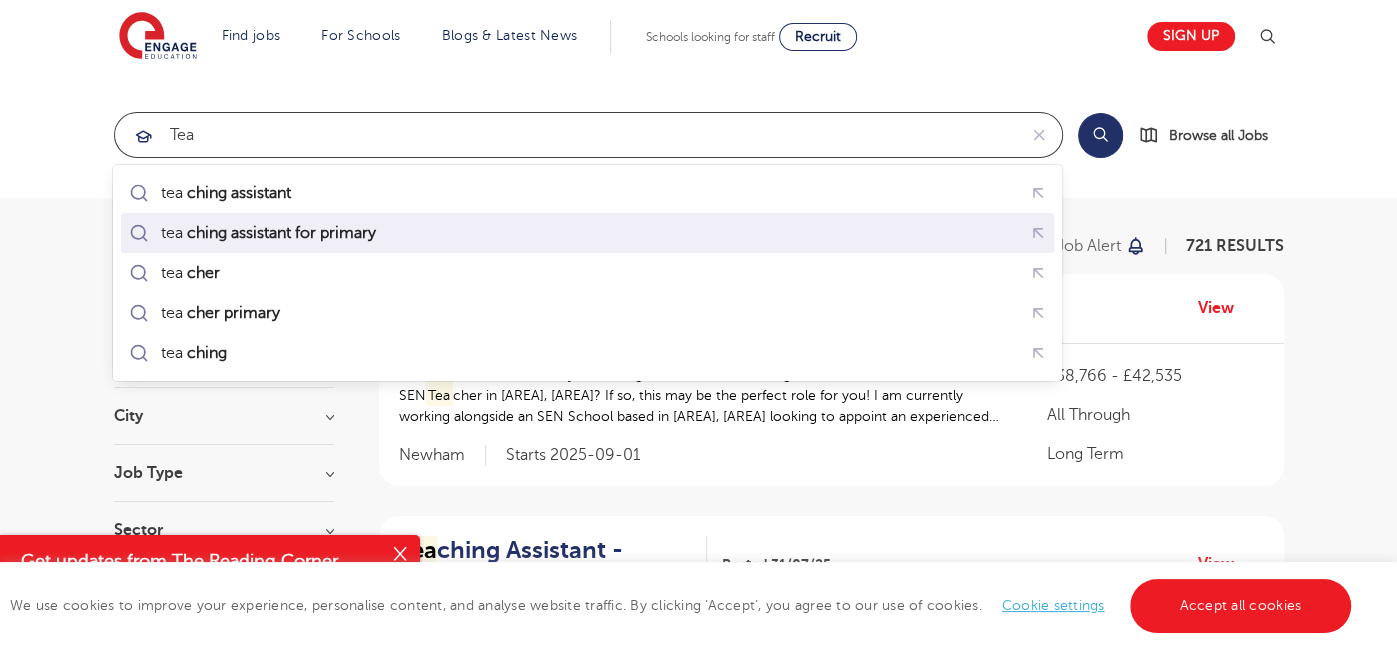 click on "ching assistant for primary" at bounding box center (280, 233) 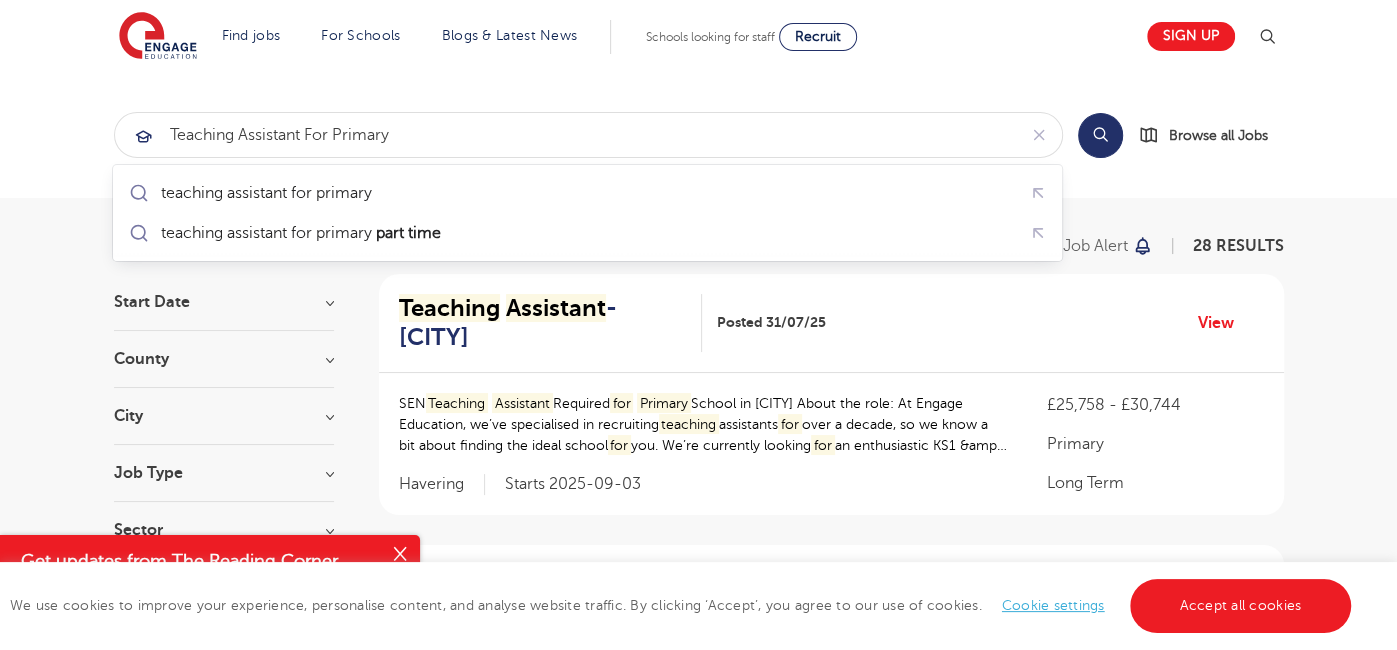 click on "Filters Start Date     September   27       July   1   Show more County     [AREA]   9       [AREA]   3       [AREA]   2       [AREA]   2       [AREA]   2   Show more City     [AREA]   9       [AREA]   2       [AREA]   2       [AREA]   2       [AREA]   1   Show more Job Type     Long Term   19       SEND   5       Daily Supply   4   Sector     Primary   24       All Through   2       Secondary   2   Show more
Cancel
View Results
NEWEST OLDEST
Save job alert
28 RESULTS
Teaching   Assistant  - [AREA]
Posted 31/07/25
View
SEN  Teaching   Assistant  Required  for   Primary teaching  assistants  for for for teaching   for" at bounding box center (698, 1662) 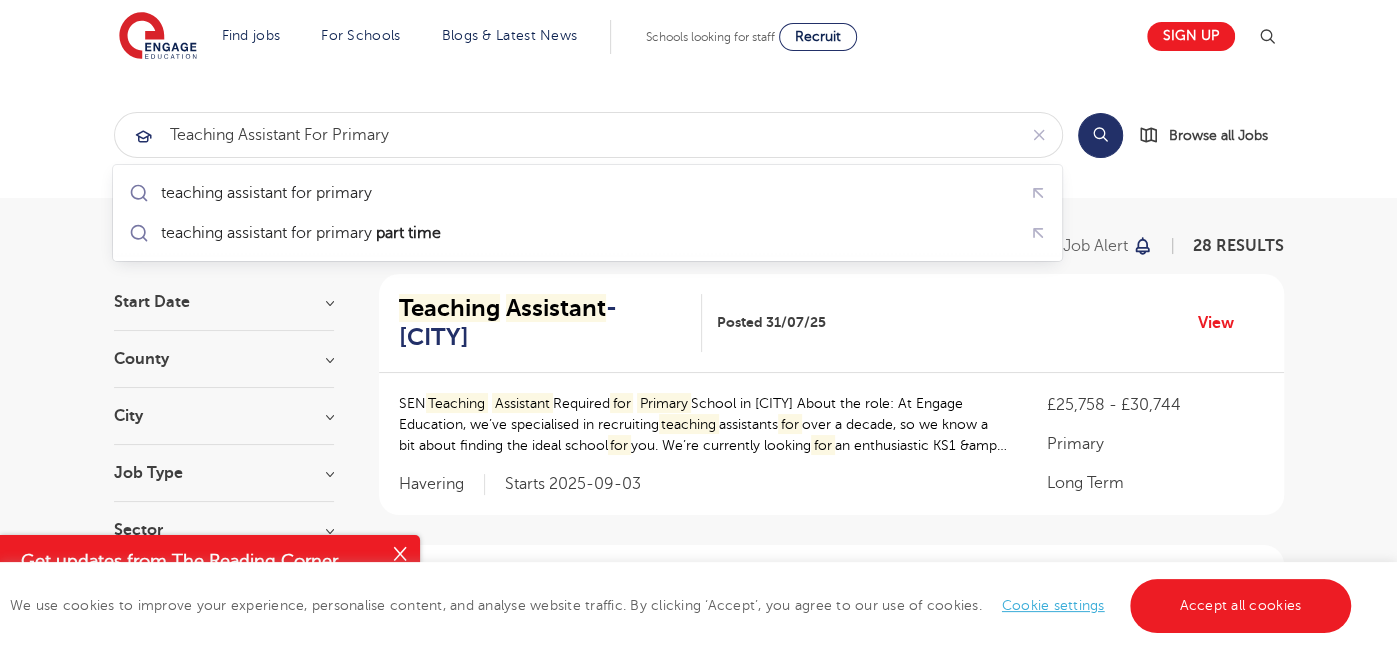 click on "Filters Start Date     September   27       July   1   Show more County     [AREA]   9       [AREA]   3       [AREA]   2       [AREA]   2       [AREA]   2   Show more City     [AREA]   9       [AREA]   2       [AREA]   2       [AREA]   2       [AREA]   1   Show more Job Type     Long Term   19       SEND   5       Daily Supply   4   Sector     Primary   24       All Through   2       Secondary   2   Show more
Cancel
View Results
NEWEST OLDEST
Save job alert
28 RESULTS
Teaching   Assistant  - [AREA]
Posted 31/07/25
View
SEN  Teaching   Assistant  Required  for   Primary teaching  assistants  for for for teaching   for" at bounding box center [698, 1662] 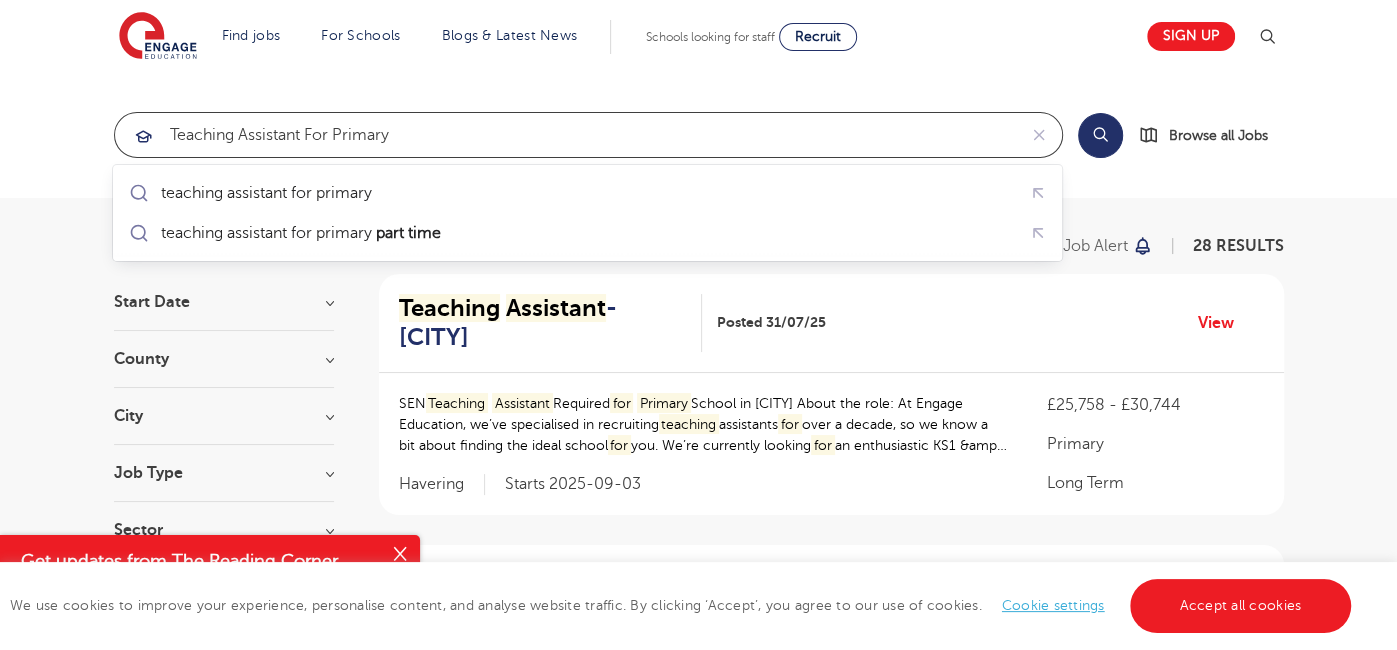 click on "teaching assistant for primary" at bounding box center (565, 135) 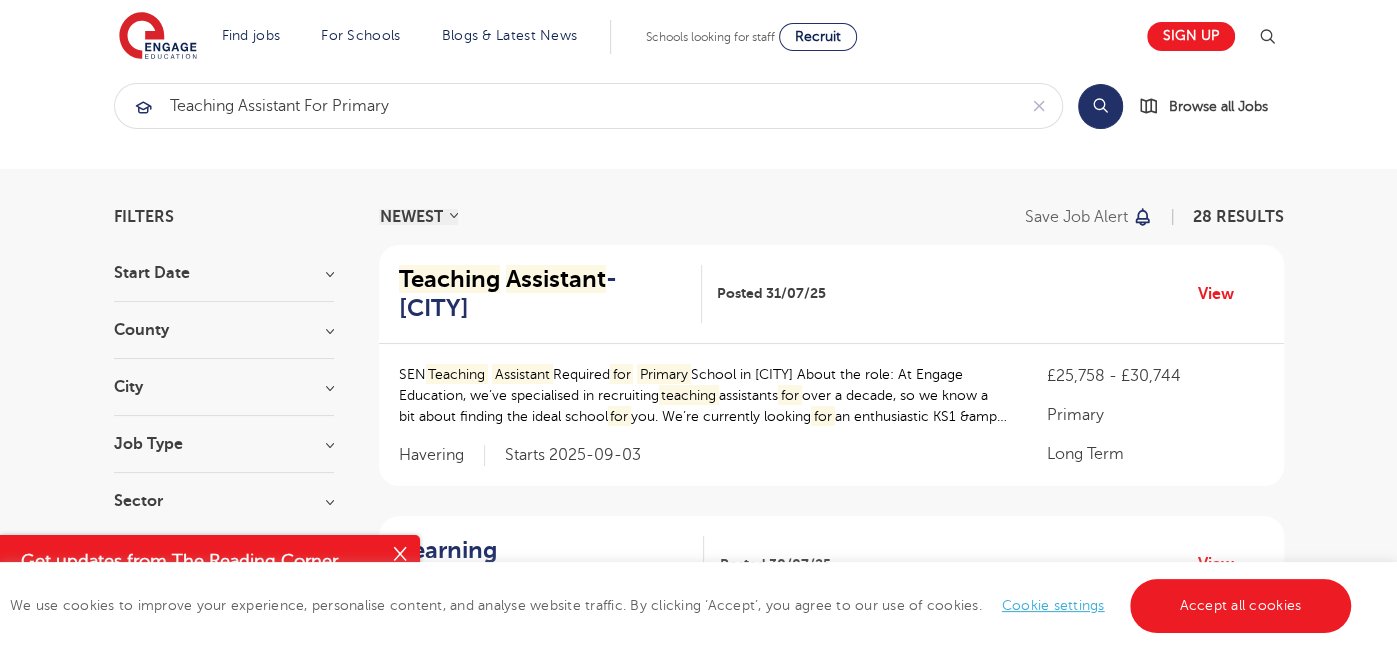 scroll, scrollTop: 0, scrollLeft: 0, axis: both 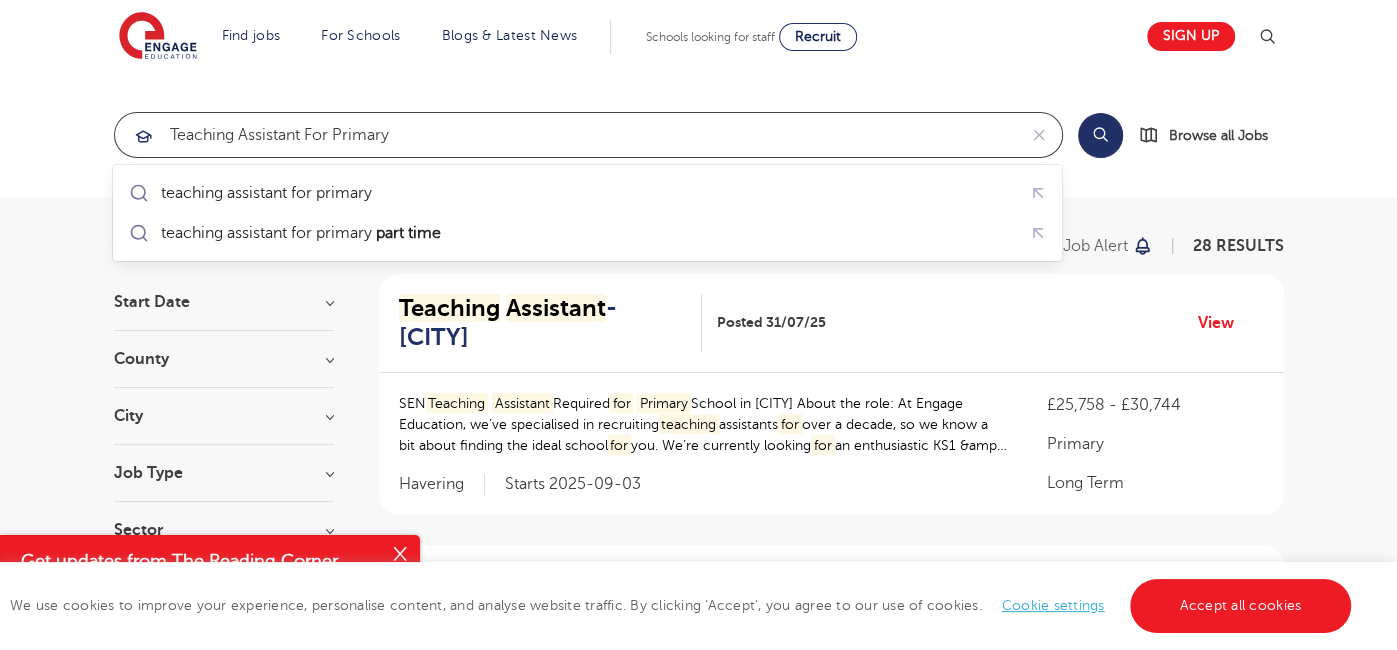 drag, startPoint x: 427, startPoint y: 148, endPoint x: 300, endPoint y: 136, distance: 127.56567 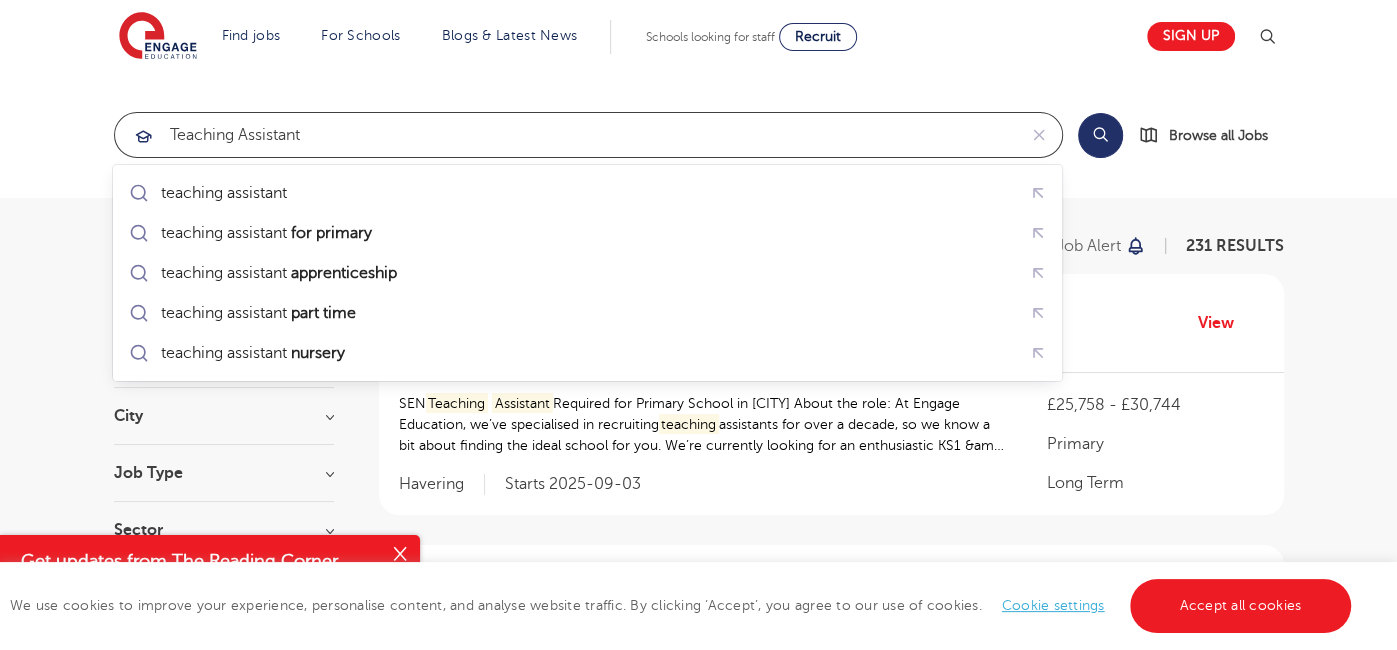 type on "teaching assistant" 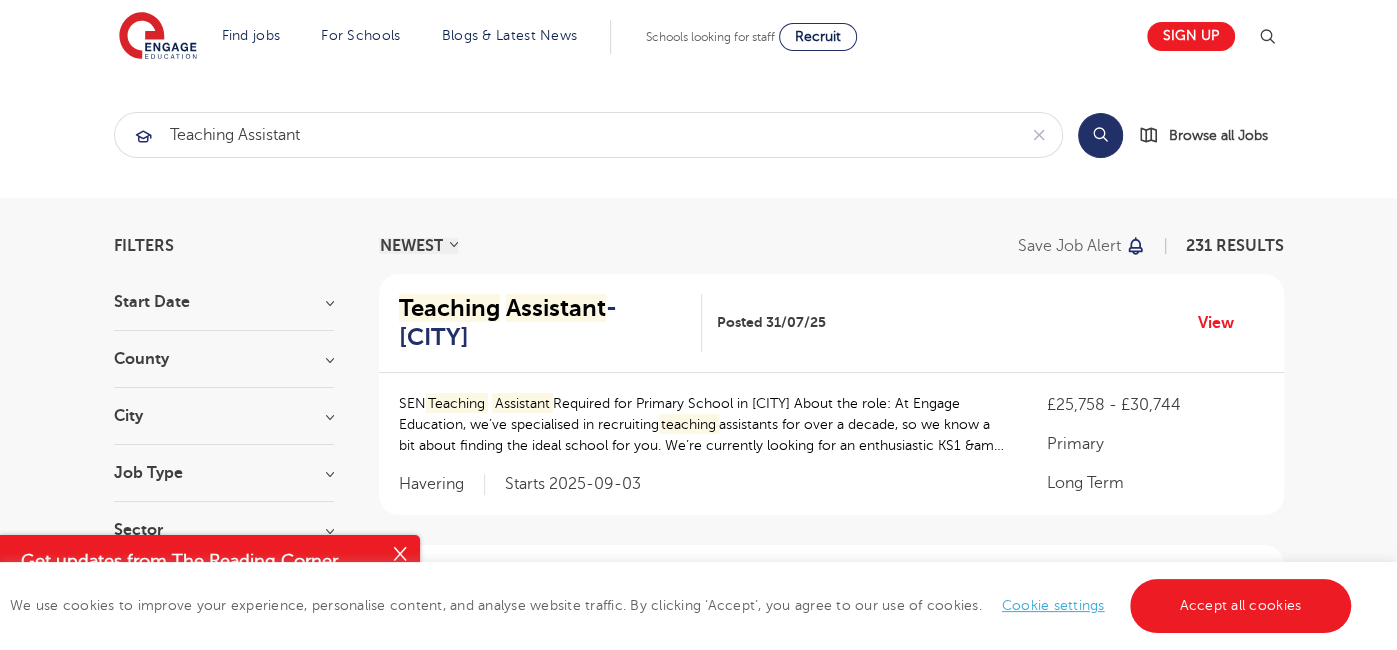 click on "Search" at bounding box center [1100, 135] 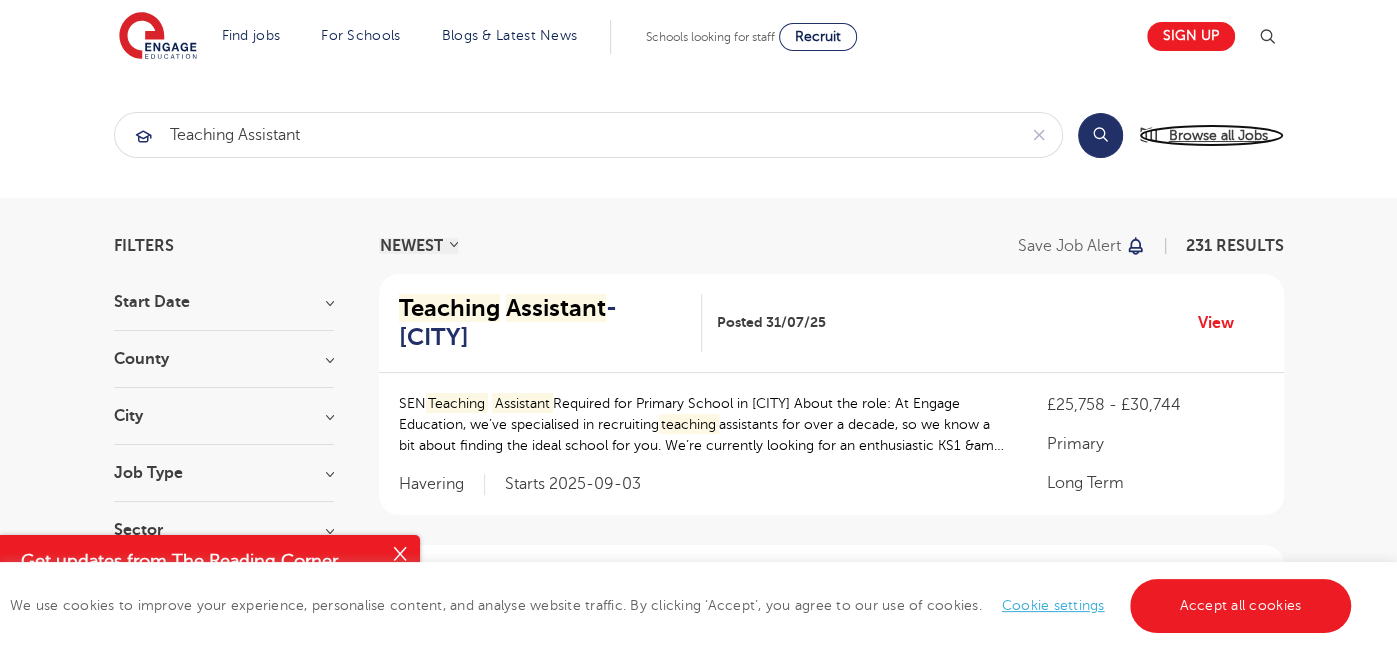 click on "Browse all Jobs" at bounding box center [1218, 135] 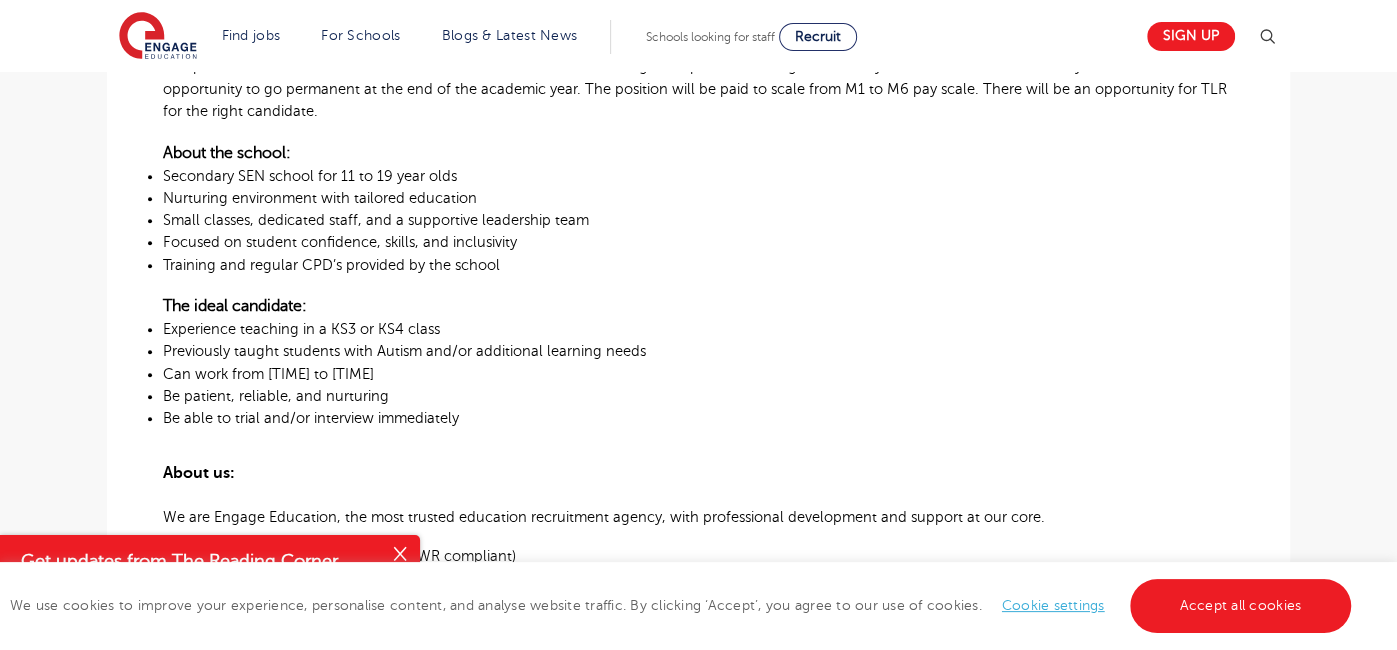 scroll, scrollTop: 799, scrollLeft: 0, axis: vertical 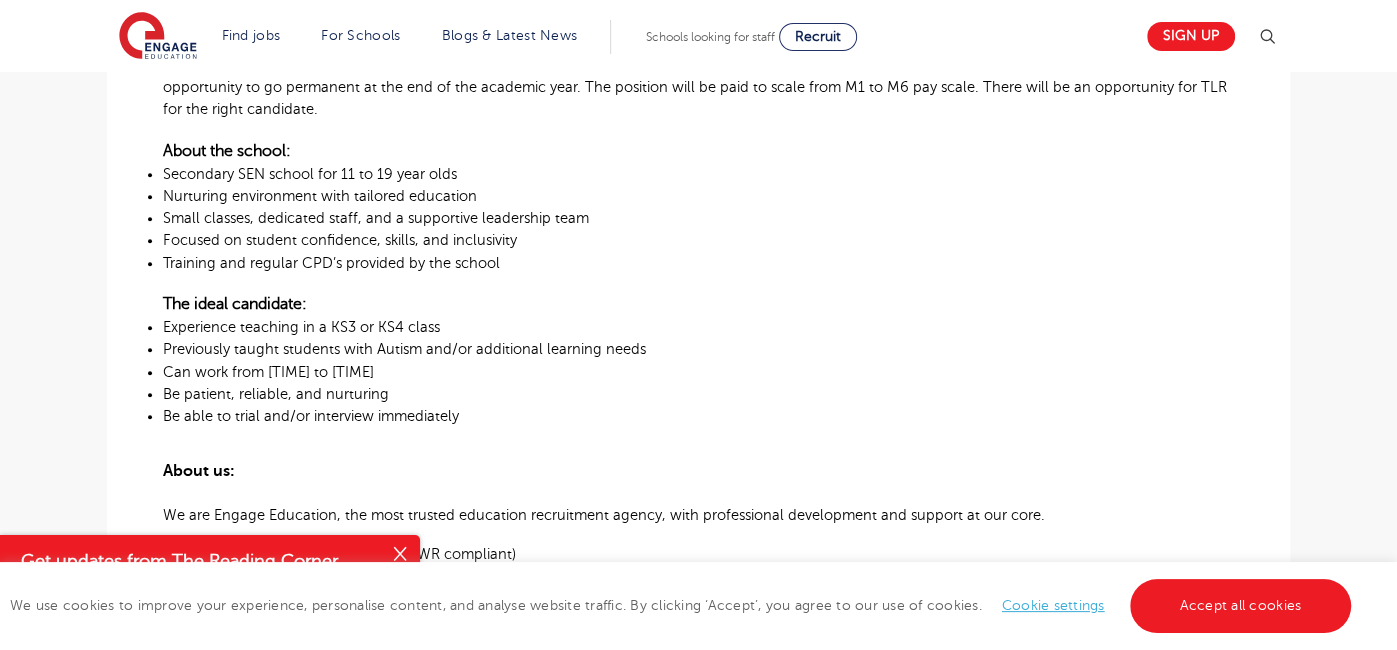 click at bounding box center (400, 555) 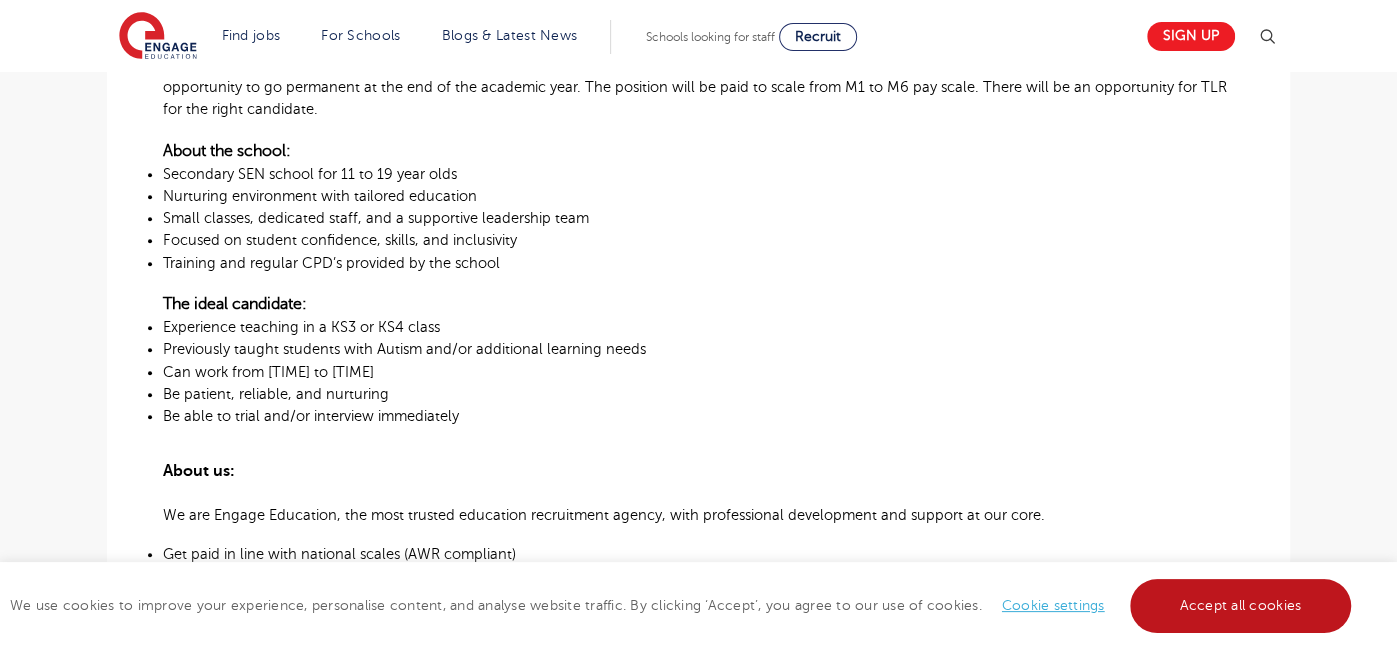 click on "Accept all cookies" at bounding box center (1241, 606) 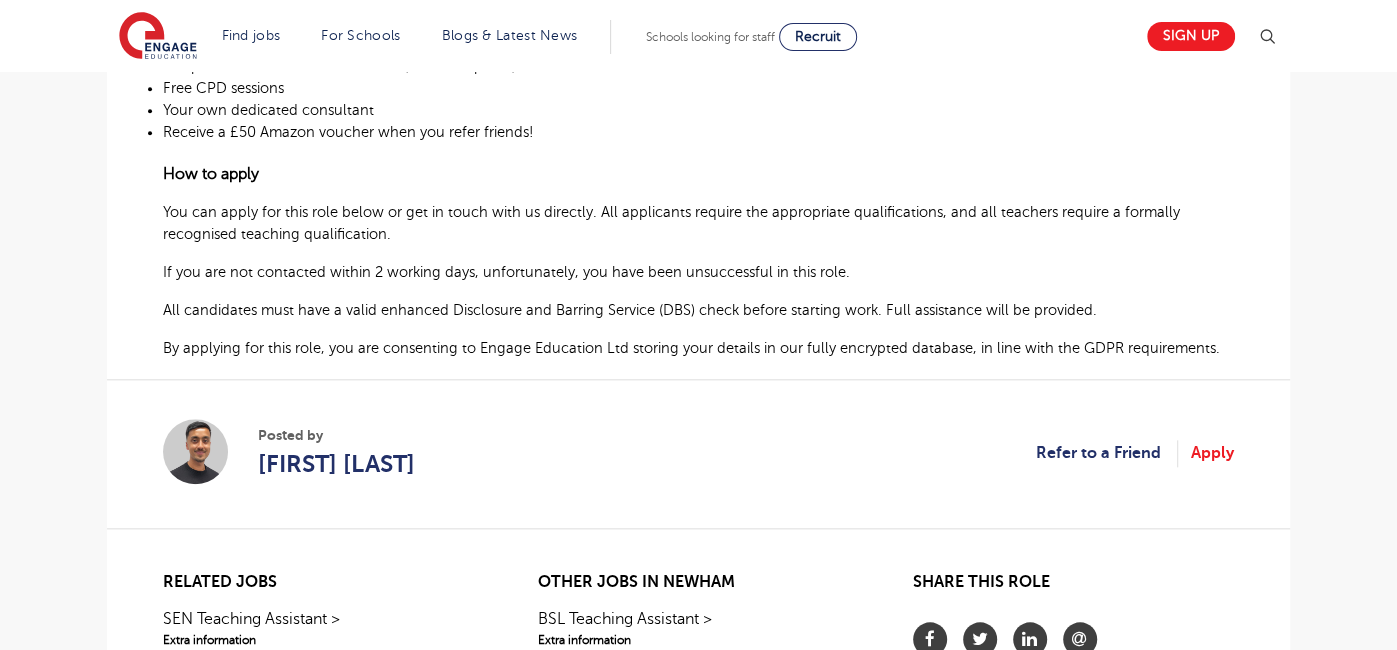 scroll, scrollTop: 1359, scrollLeft: 0, axis: vertical 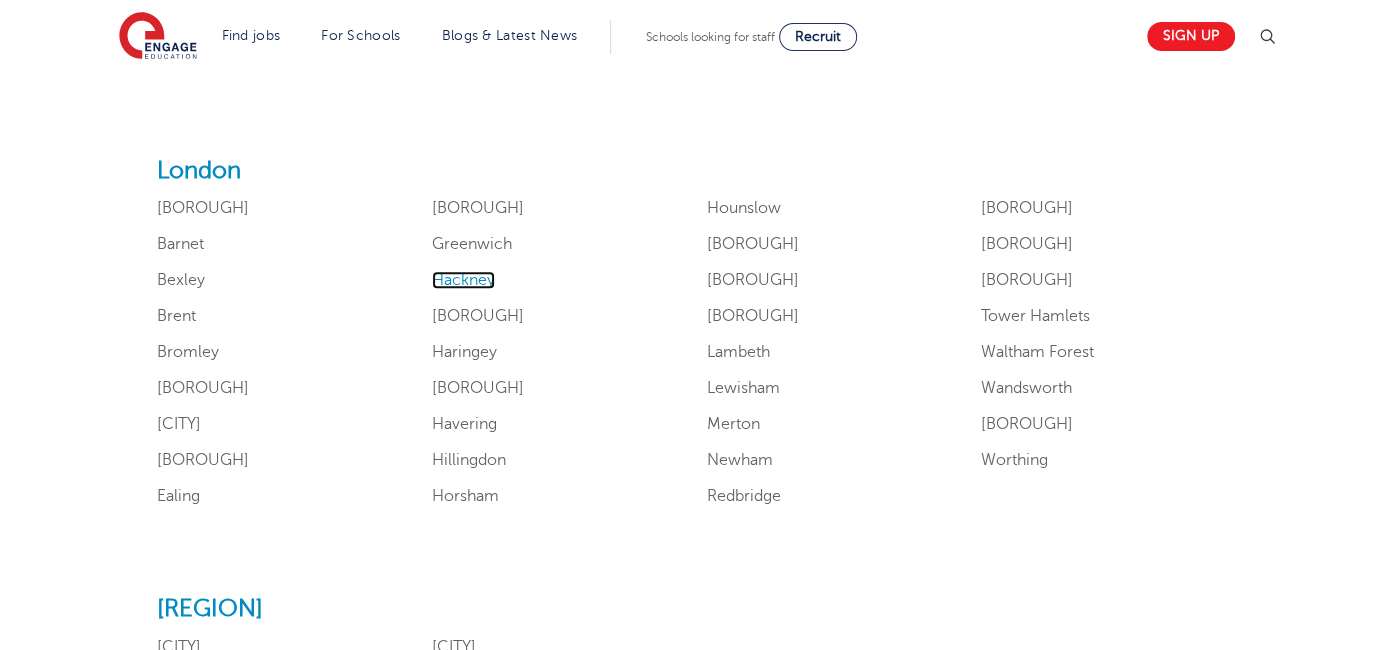 click on "Hackney" at bounding box center (463, 280) 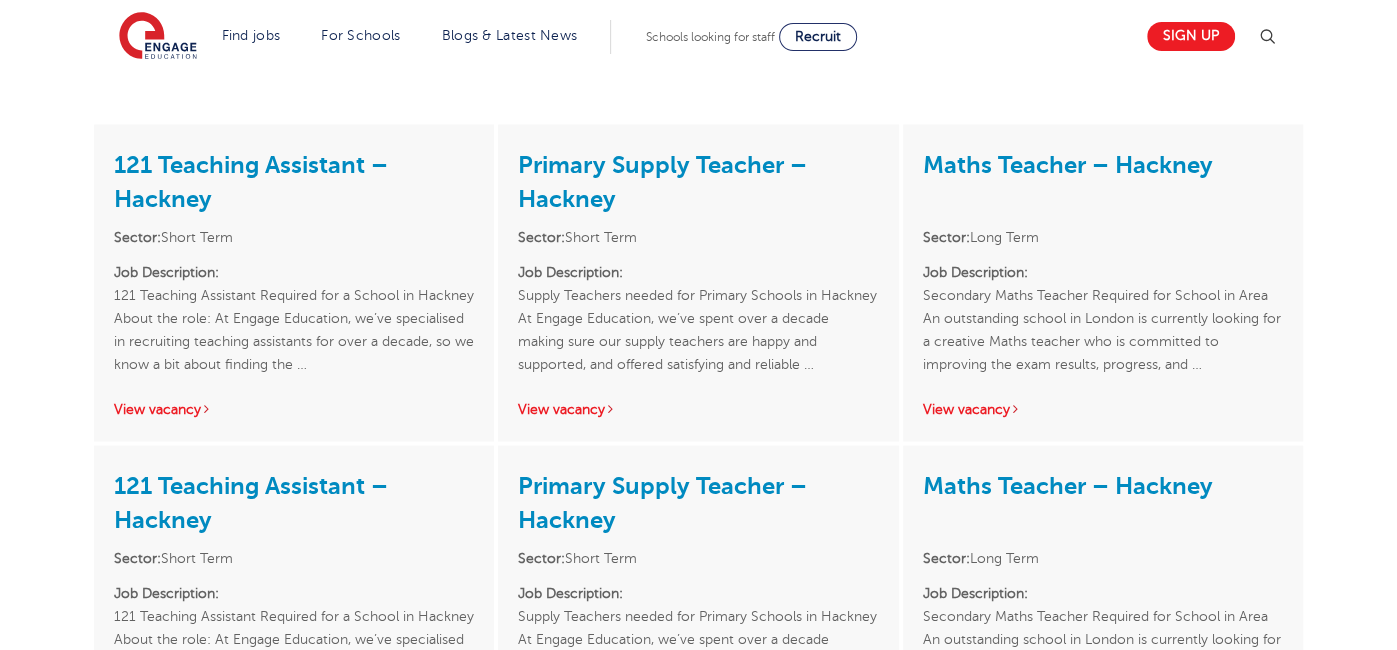 scroll, scrollTop: 2439, scrollLeft: 0, axis: vertical 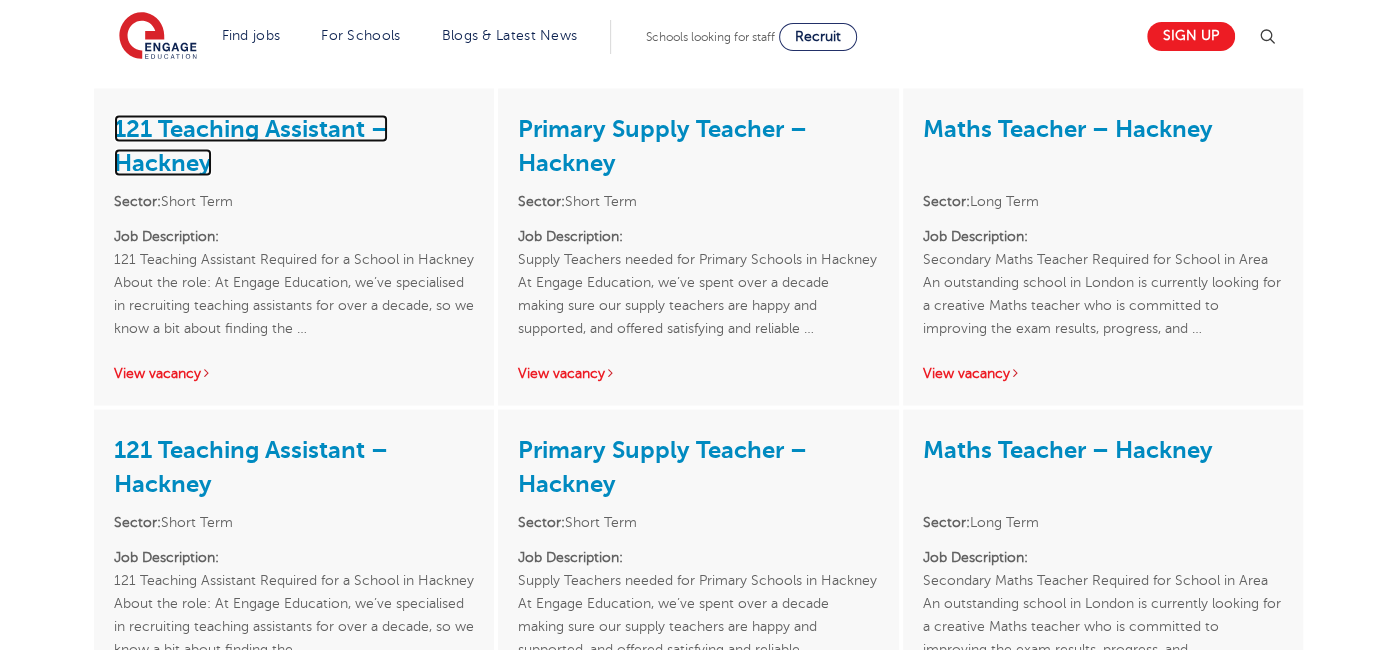 click on "[NUMBER] Teaching Assistant – [BOROUGH]" at bounding box center [251, 145] 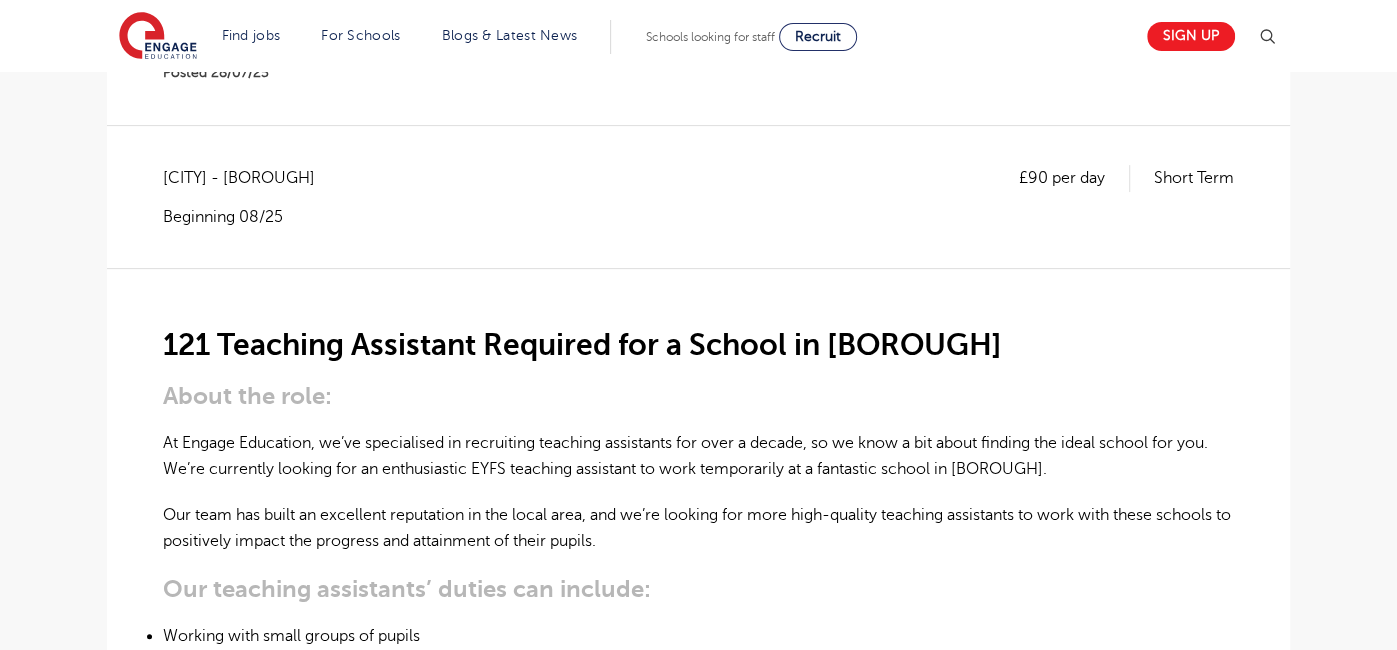 scroll, scrollTop: 319, scrollLeft: 0, axis: vertical 